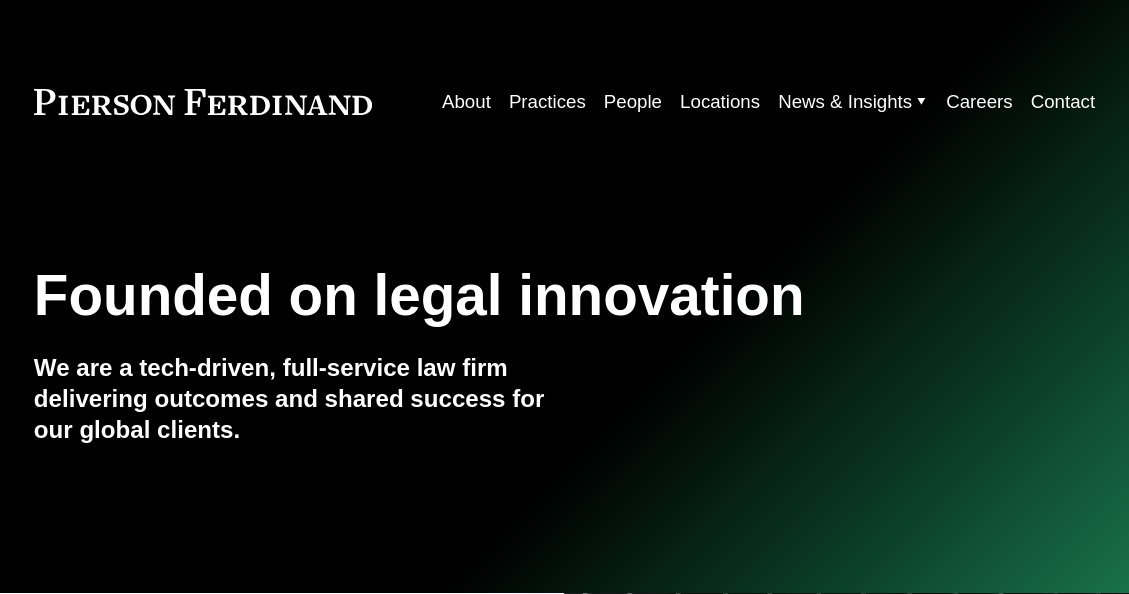 scroll, scrollTop: 0, scrollLeft: 0, axis: both 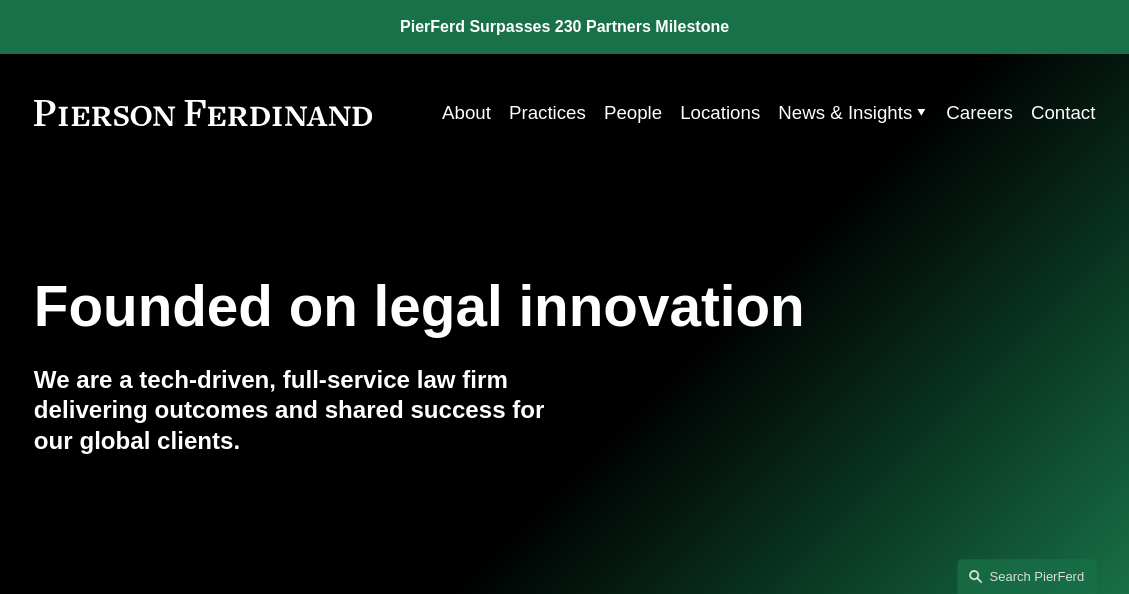 click on "Locations" at bounding box center [720, 112] 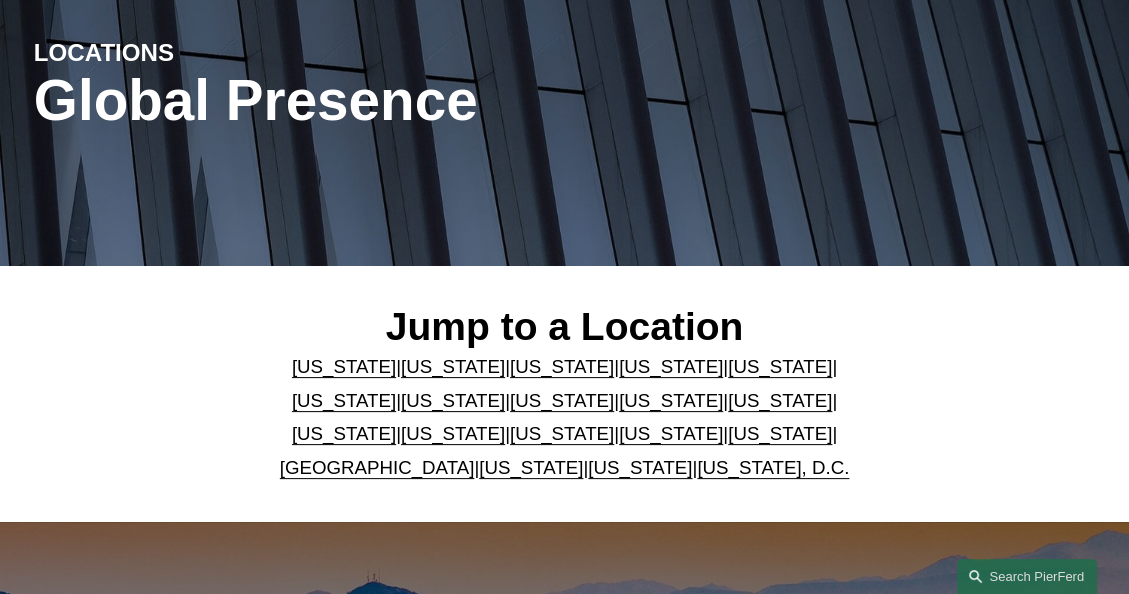 scroll, scrollTop: 211, scrollLeft: 0, axis: vertical 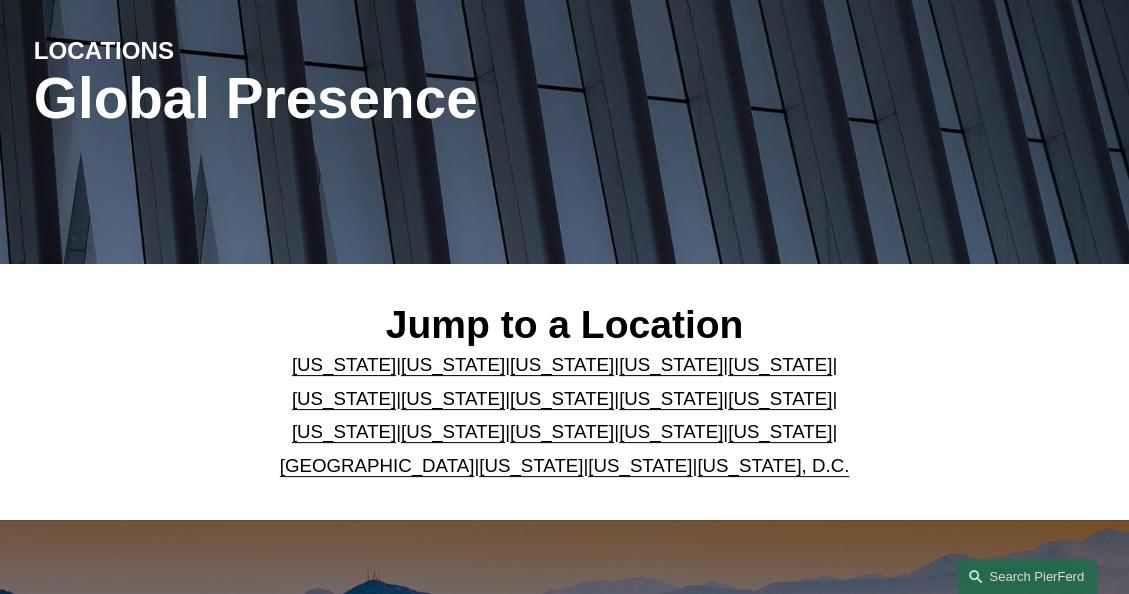 click on "United Kingdom" at bounding box center [377, 465] 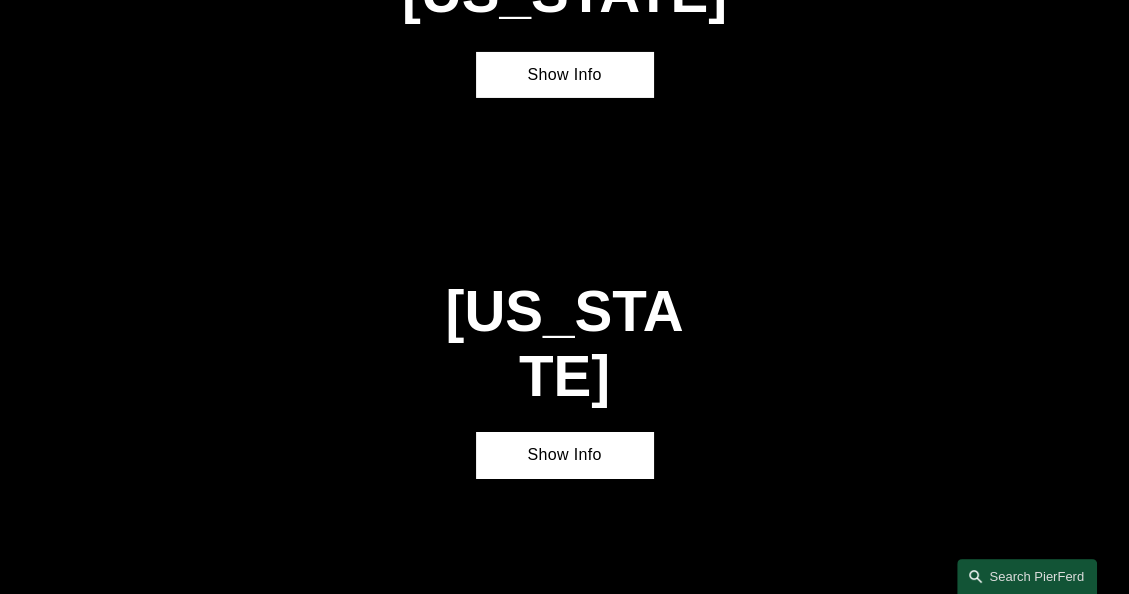 scroll, scrollTop: 5591, scrollLeft: 0, axis: vertical 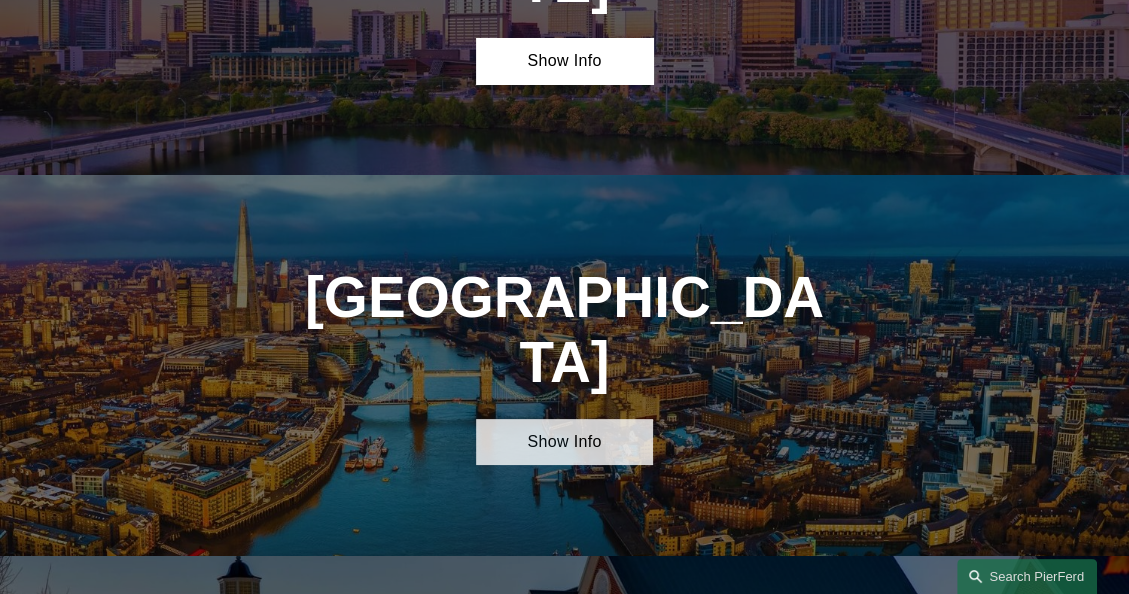 click on "Show Info" at bounding box center [564, 442] 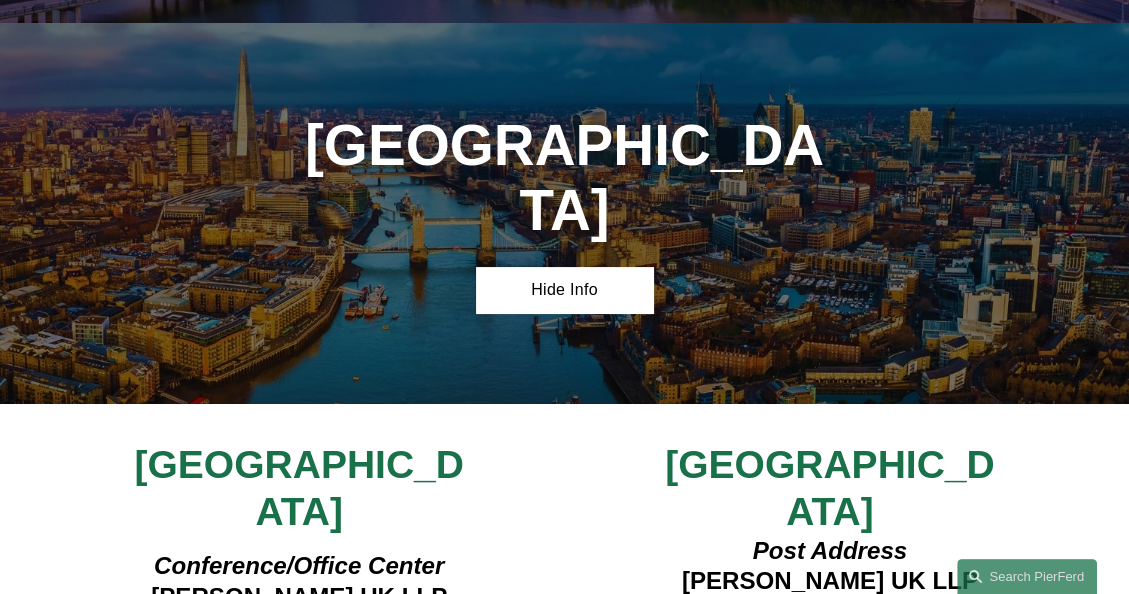scroll, scrollTop: 5747, scrollLeft: 0, axis: vertical 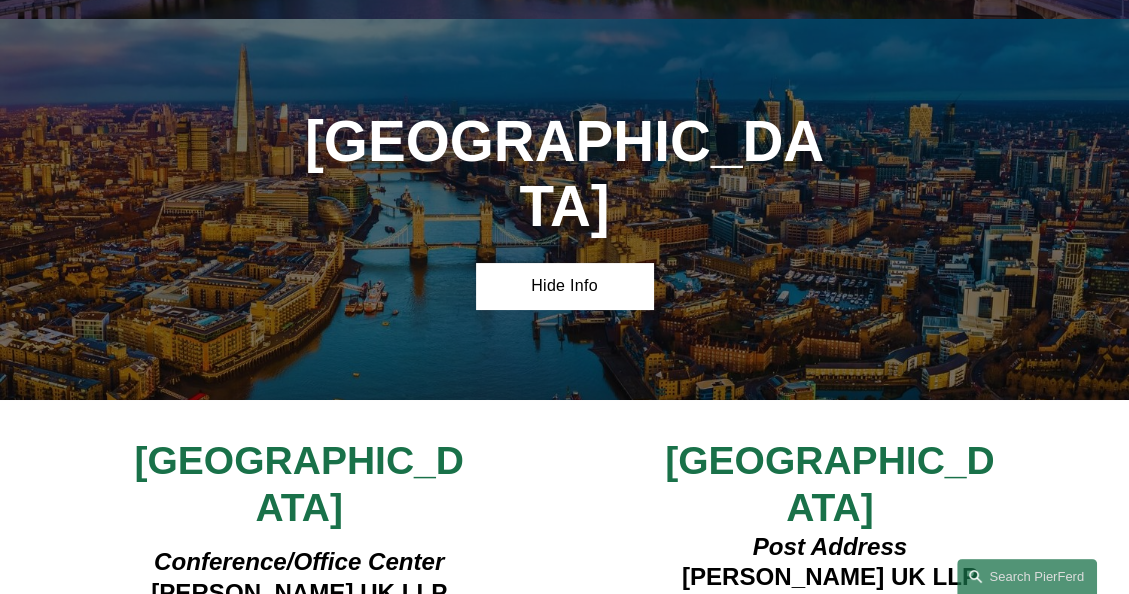click on "View Lawyers" at bounding box center [291, 707] 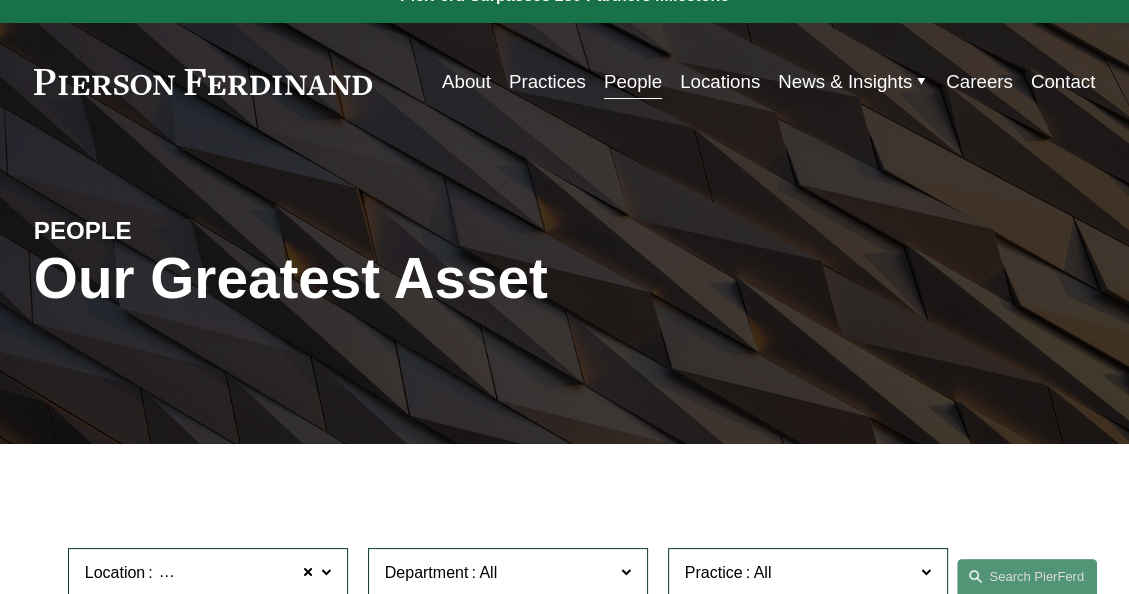 scroll, scrollTop: 0, scrollLeft: 0, axis: both 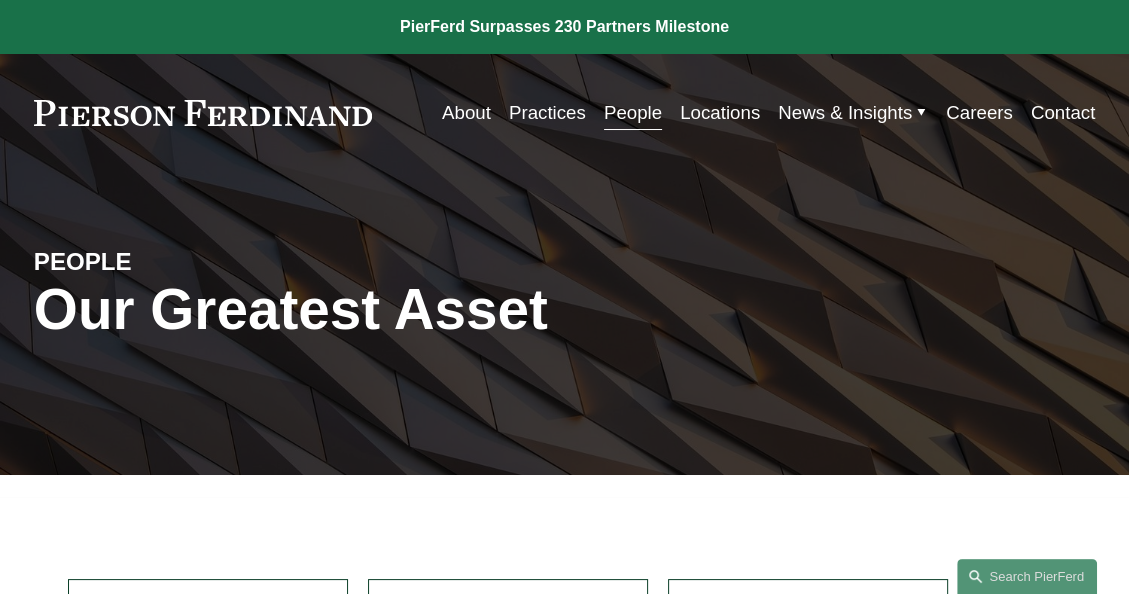 click on "People" at bounding box center [633, 112] 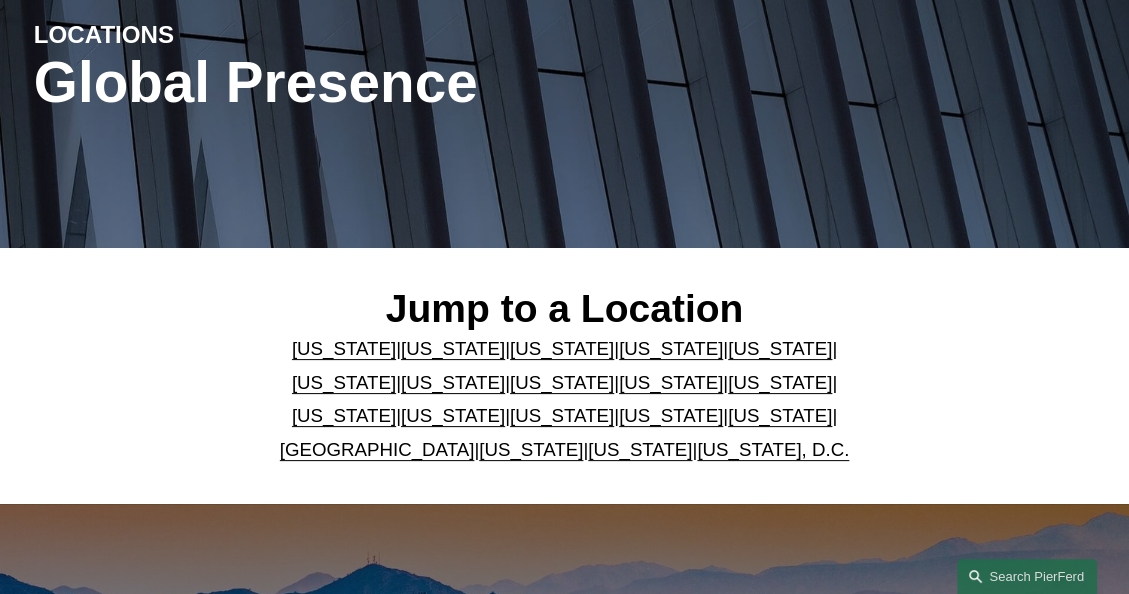 scroll, scrollTop: 228, scrollLeft: 0, axis: vertical 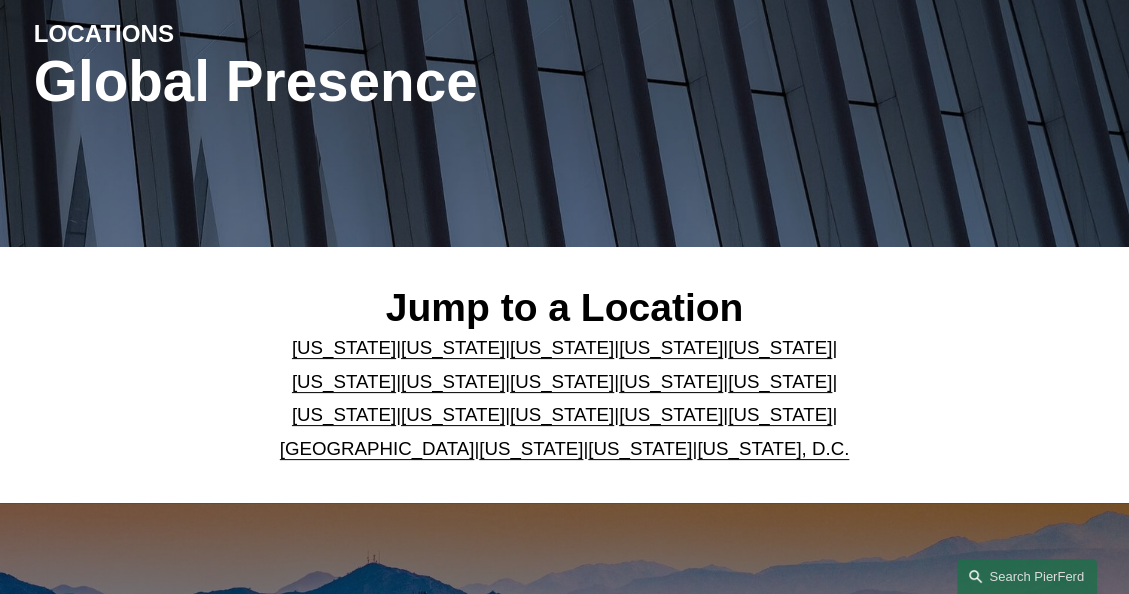 click on "United Kingdom" at bounding box center [377, 448] 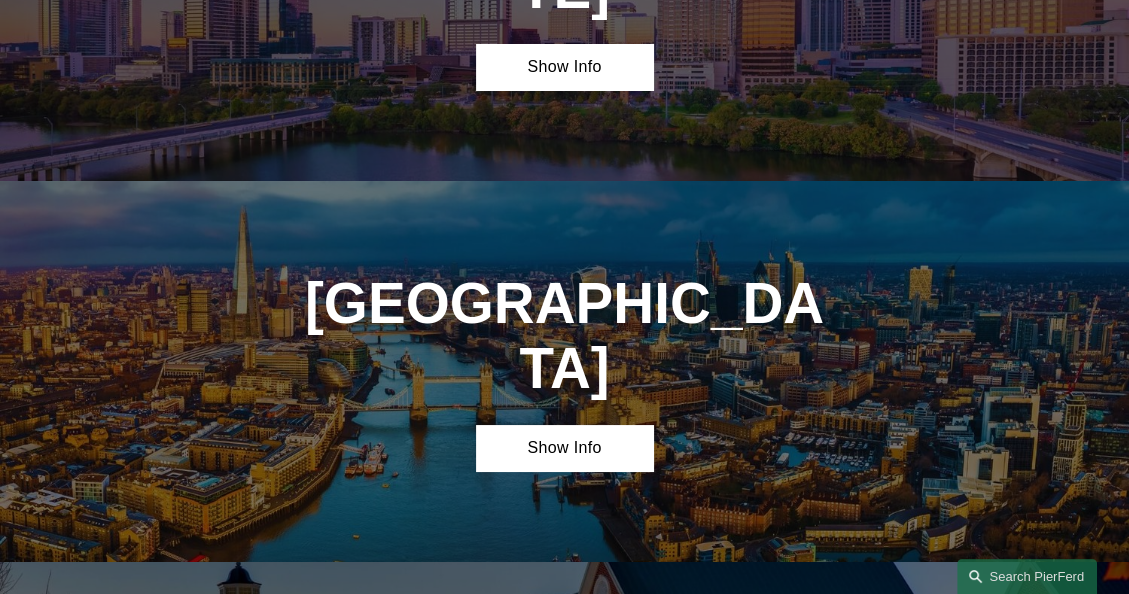 scroll, scrollTop: 5591, scrollLeft: 0, axis: vertical 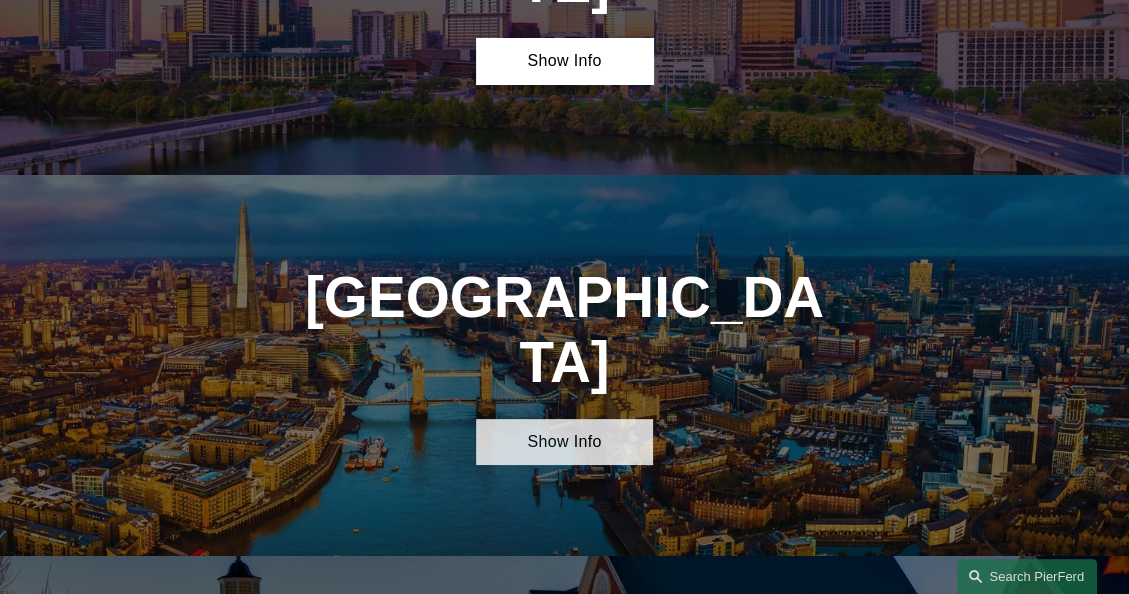 click on "Show Info" at bounding box center (564, 442) 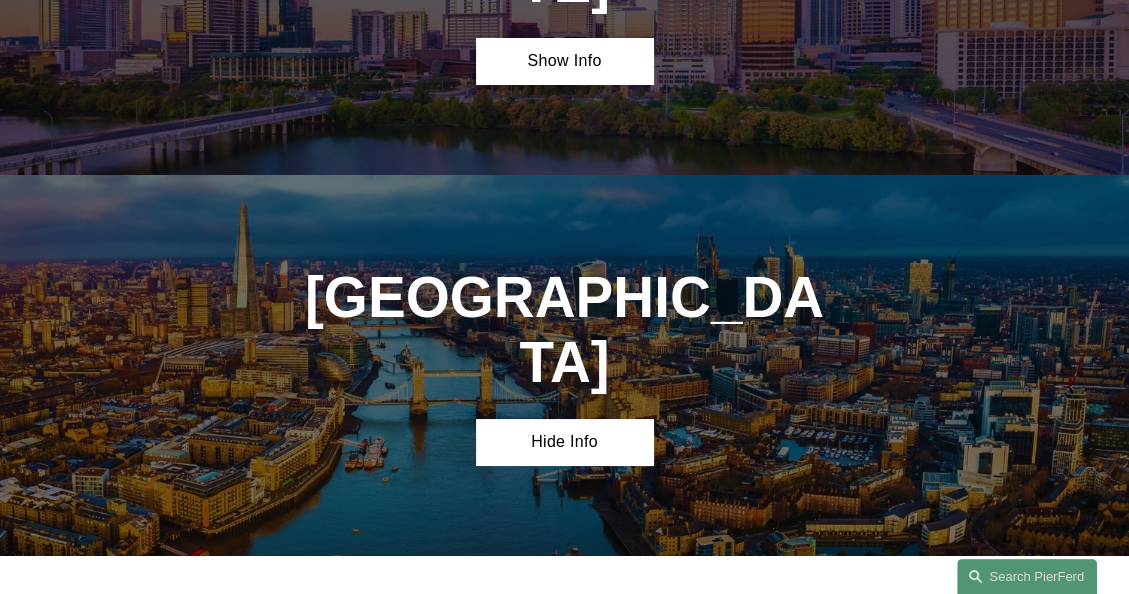 click on "View Lawyers" at bounding box center (291, 863) 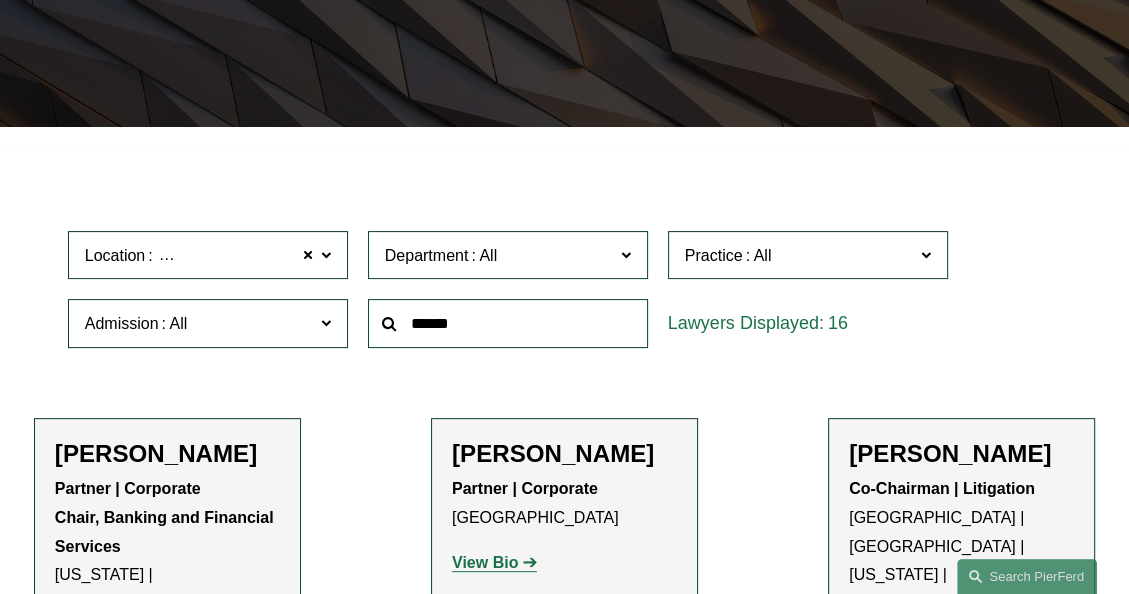 scroll, scrollTop: 355, scrollLeft: 0, axis: vertical 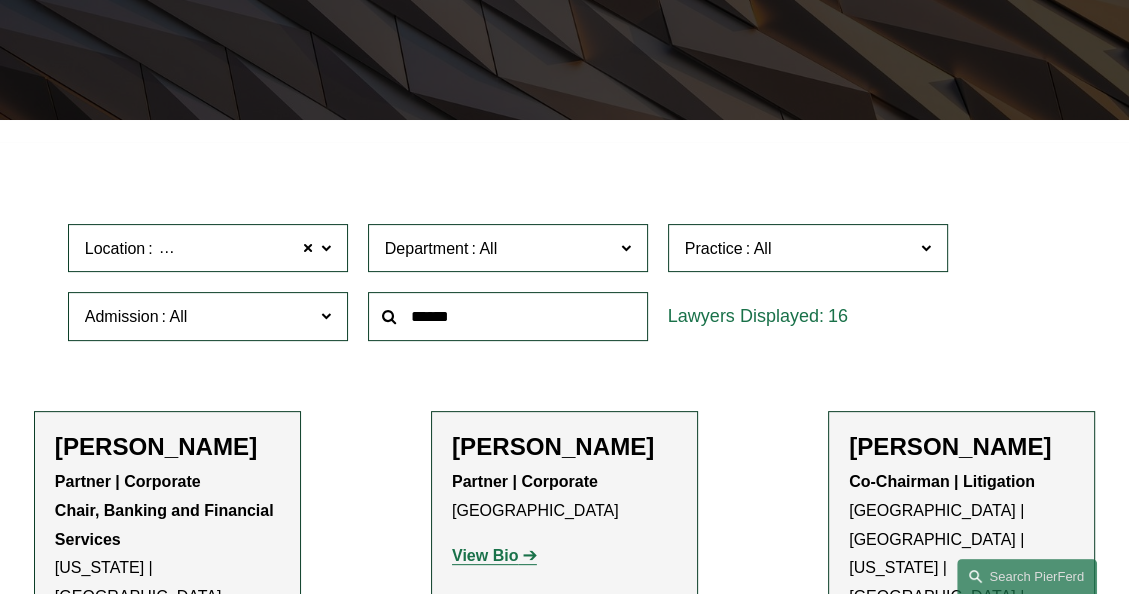 click 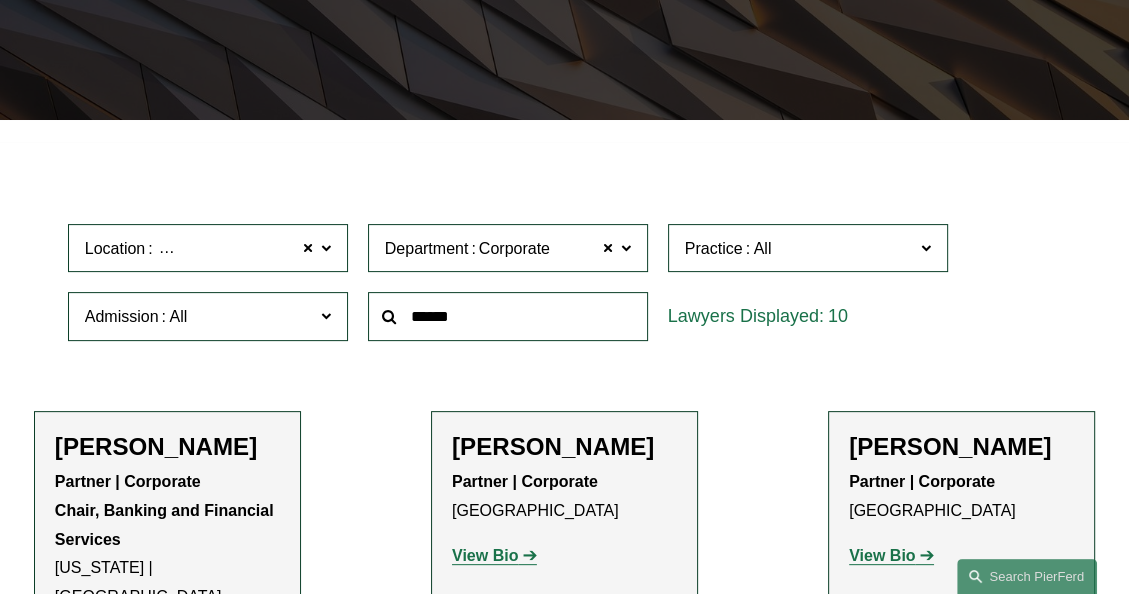 click 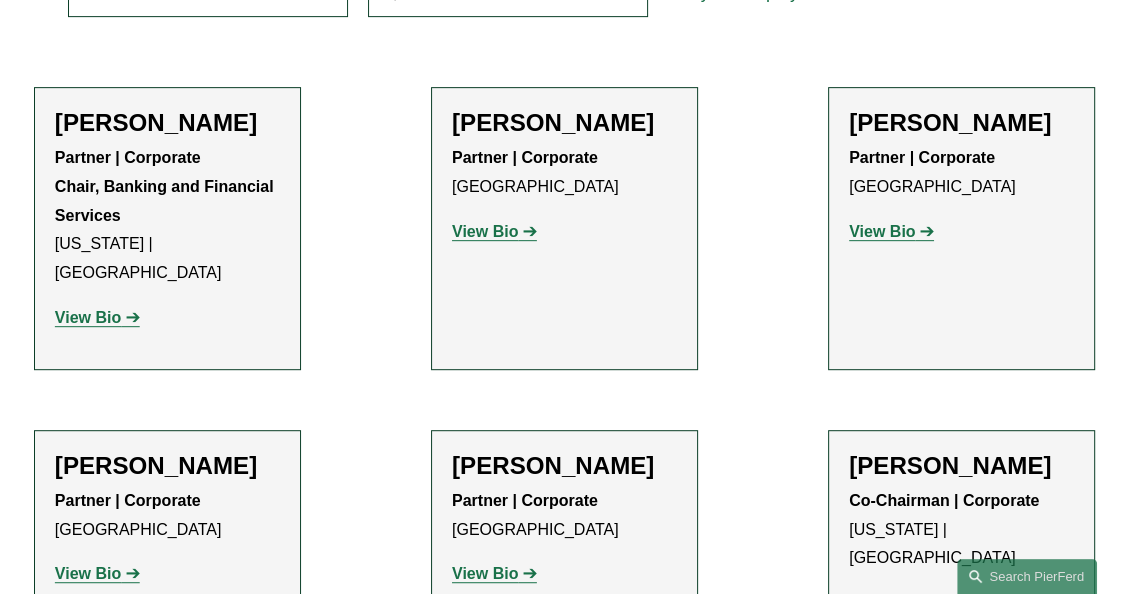 scroll, scrollTop: 682, scrollLeft: 0, axis: vertical 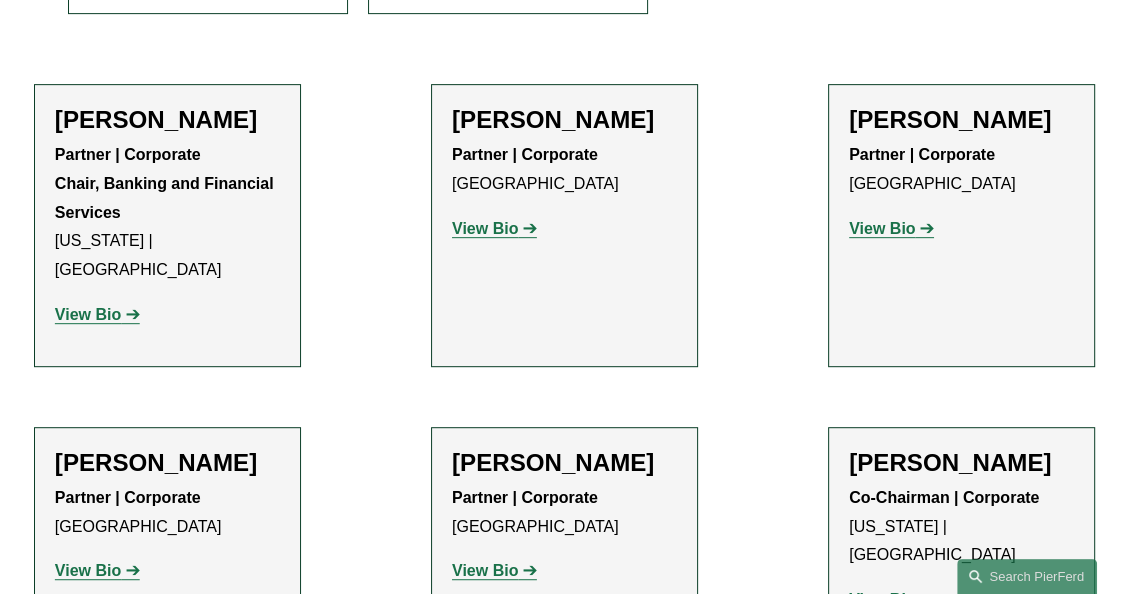 click on "View Bio" 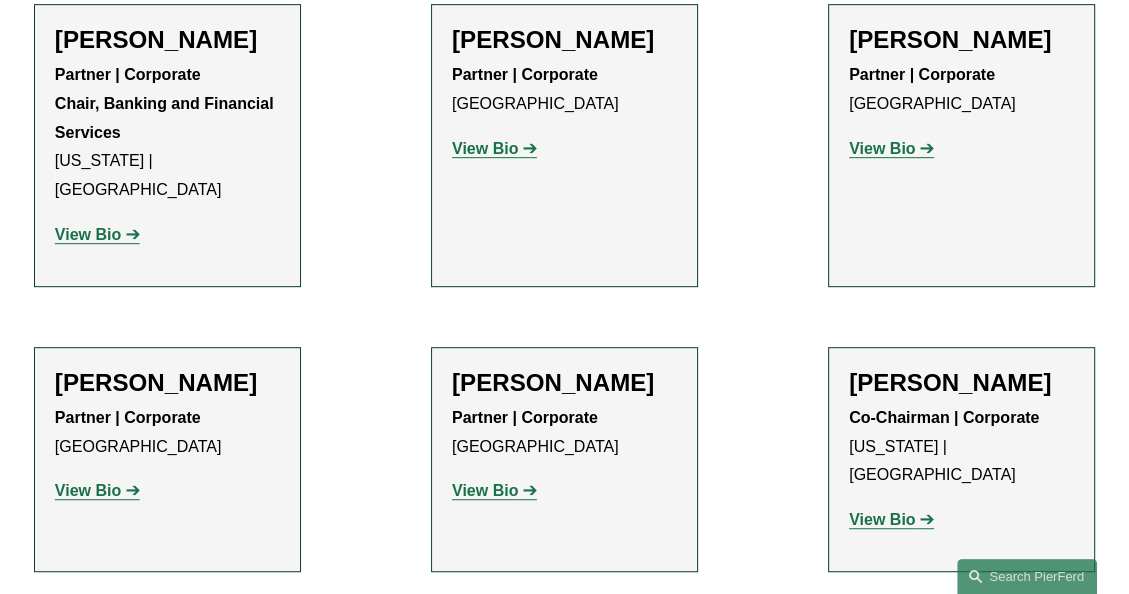 scroll, scrollTop: 804, scrollLeft: 0, axis: vertical 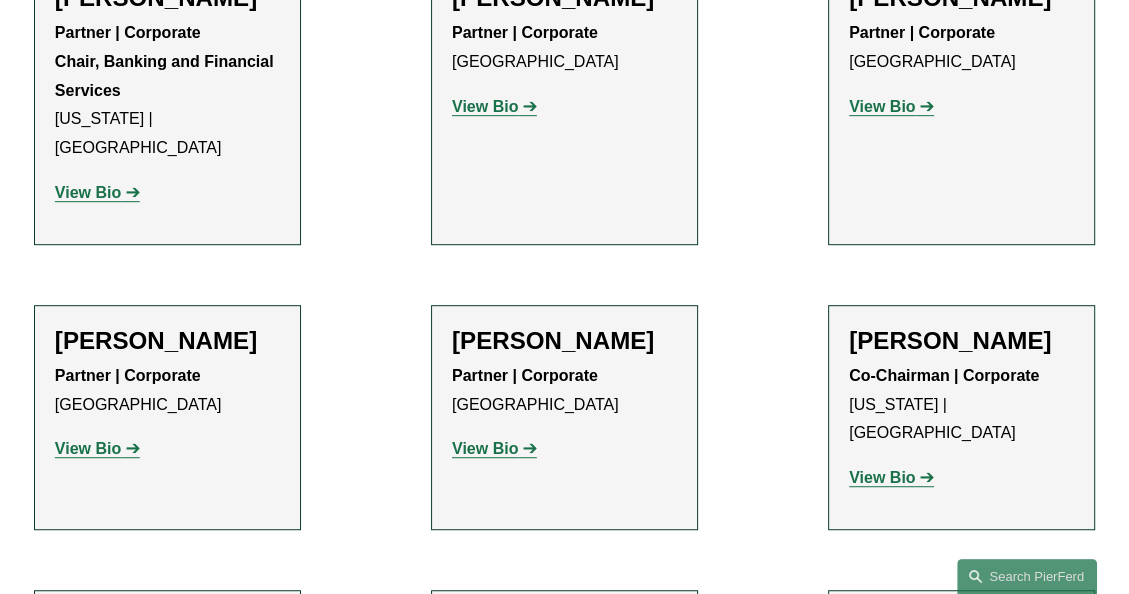 click on "View Bio" 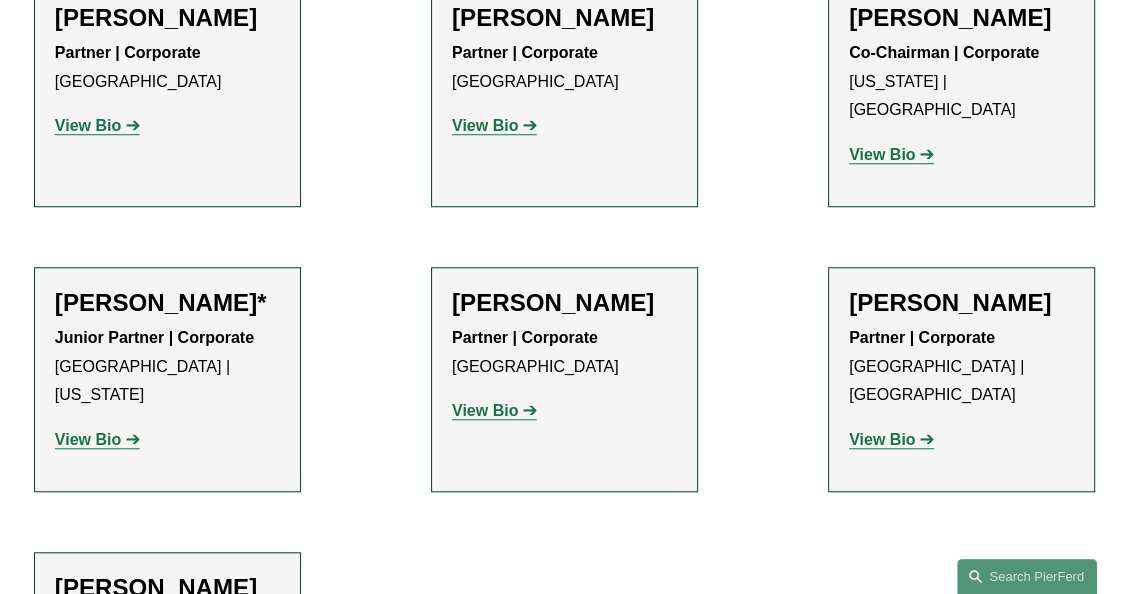 scroll, scrollTop: 1127, scrollLeft: 0, axis: vertical 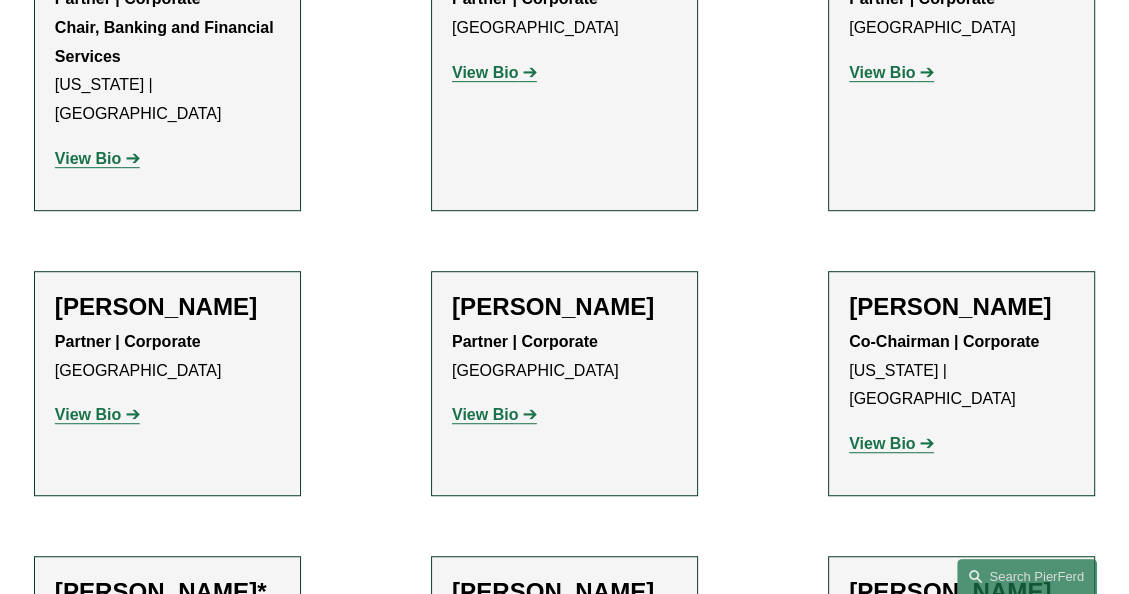 click on "View Bio" 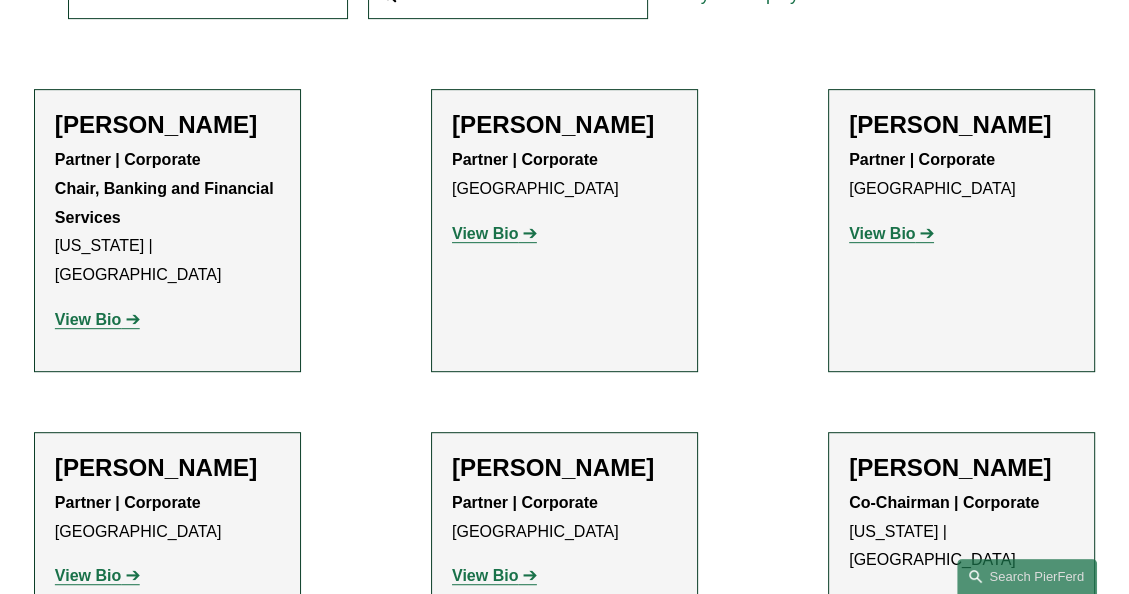 scroll, scrollTop: 656, scrollLeft: 0, axis: vertical 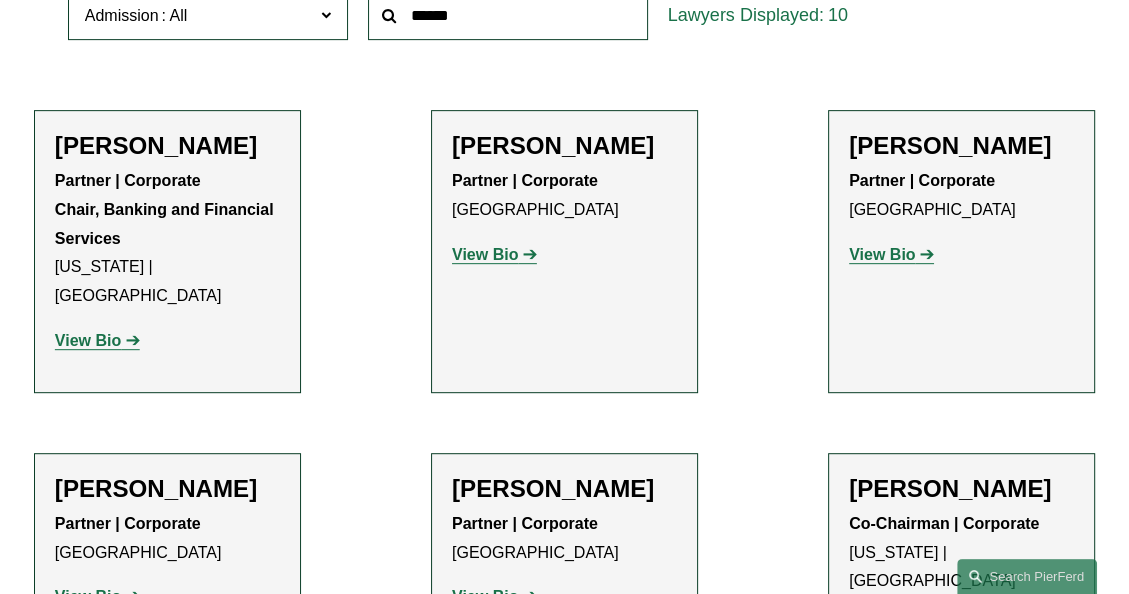 click on "View Bio" 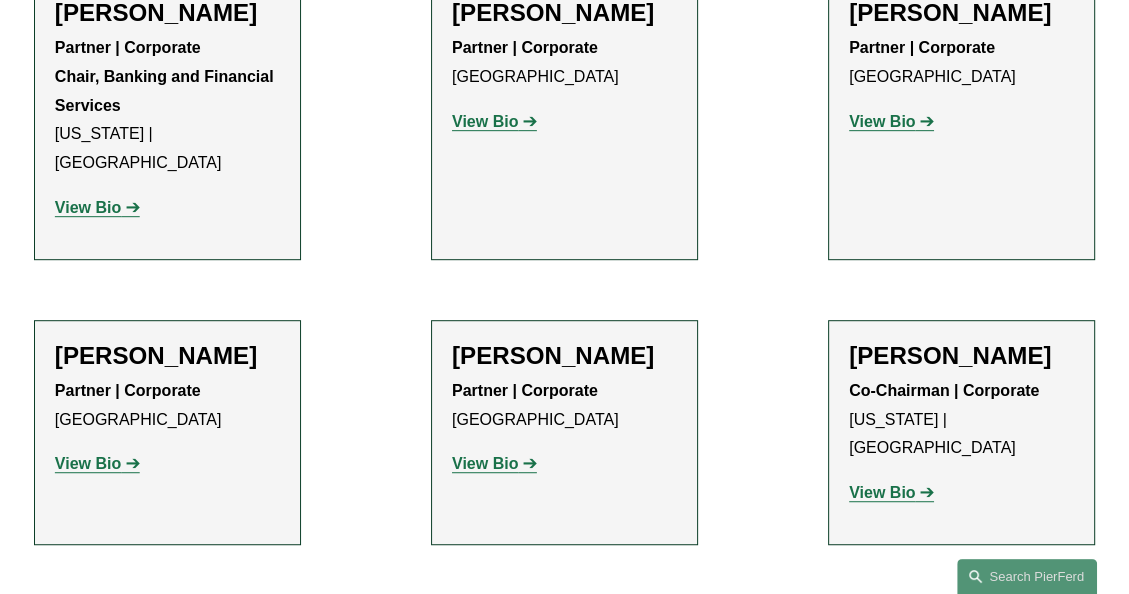 scroll, scrollTop: 790, scrollLeft: 0, axis: vertical 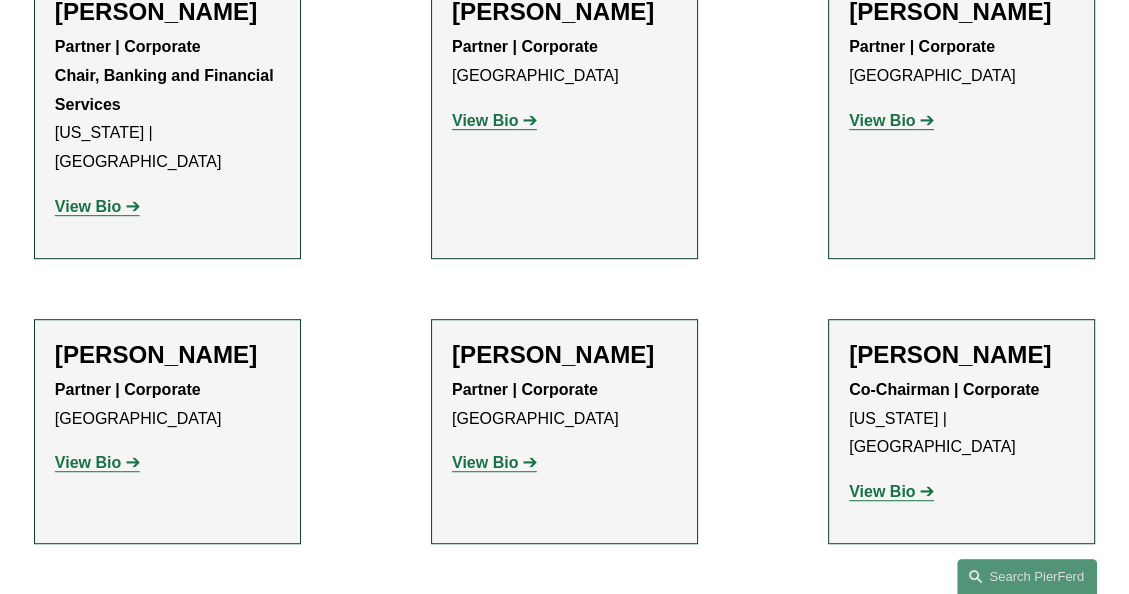 click on "View Bio" 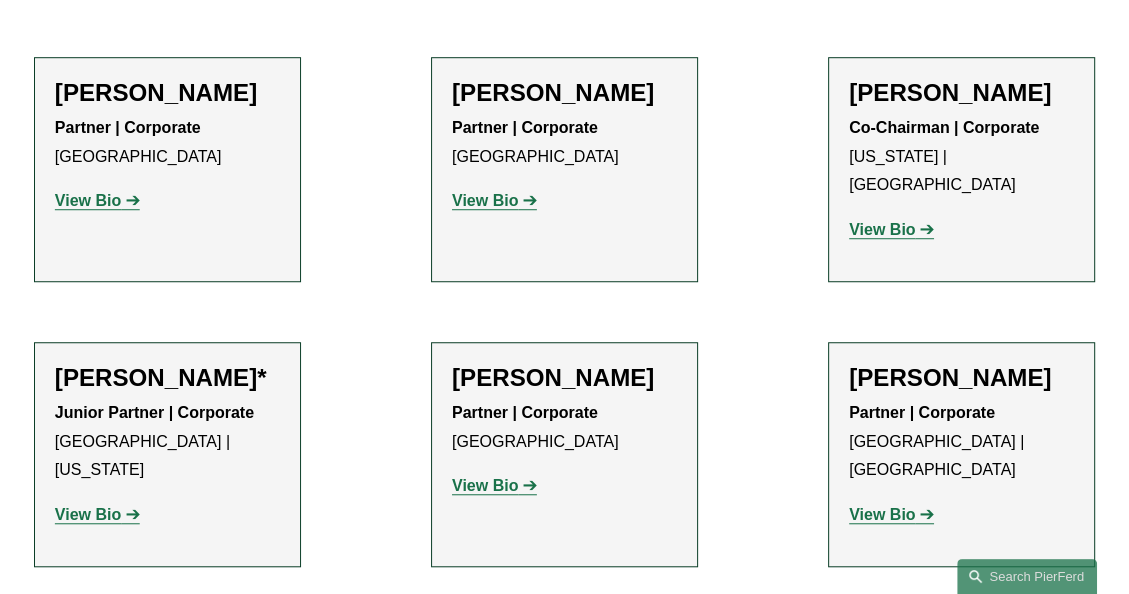 scroll, scrollTop: 1070, scrollLeft: 0, axis: vertical 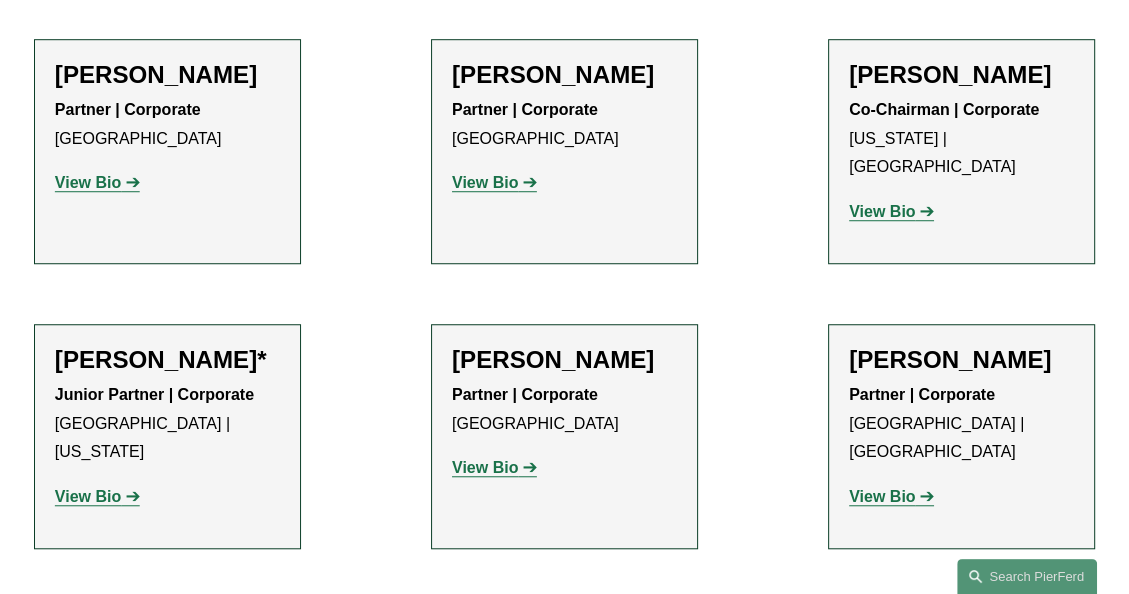 click on "View Bio" 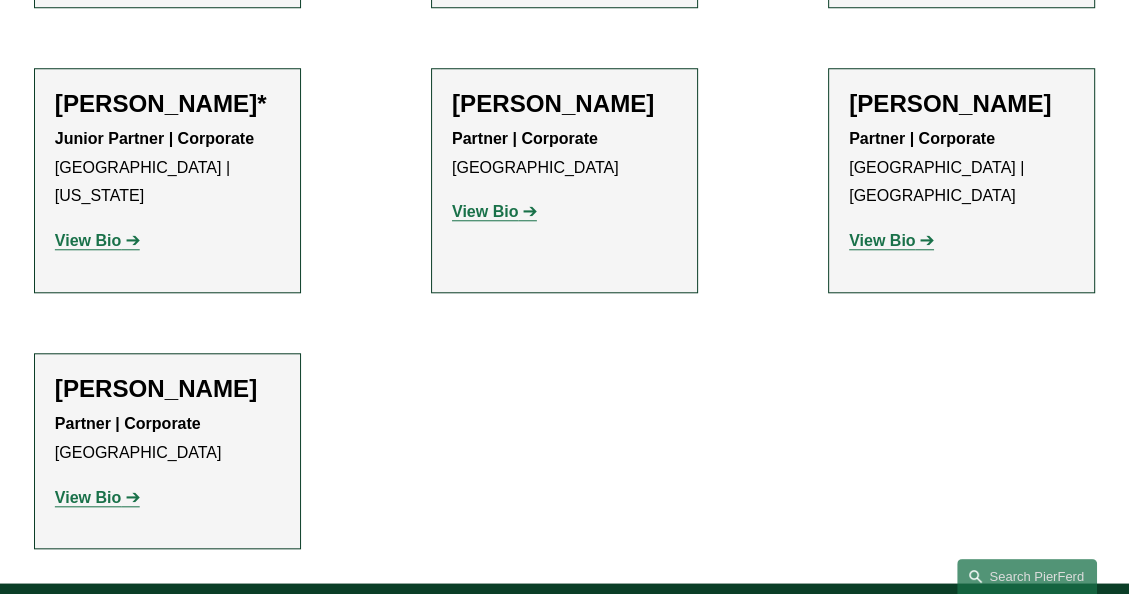 scroll, scrollTop: 1326, scrollLeft: 0, axis: vertical 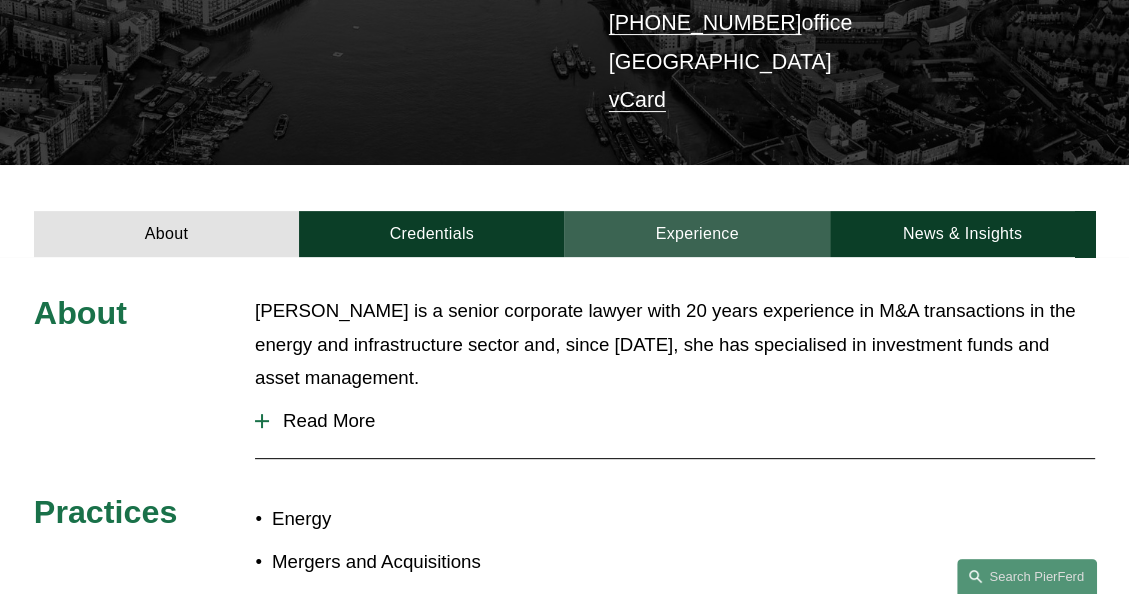click on "Experience" at bounding box center [696, 234] 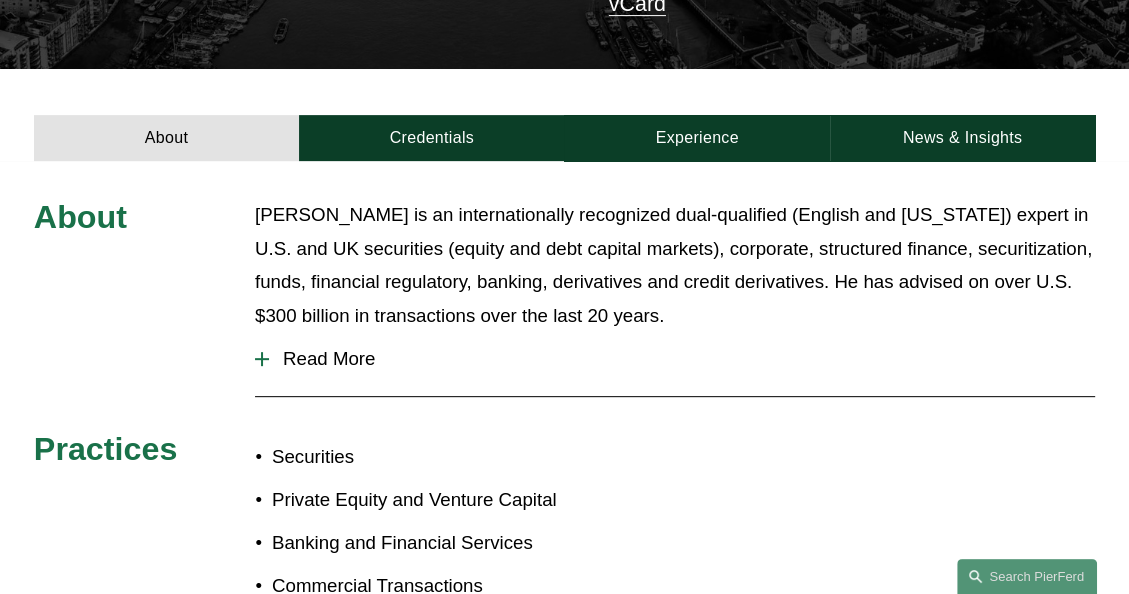 scroll, scrollTop: 559, scrollLeft: 0, axis: vertical 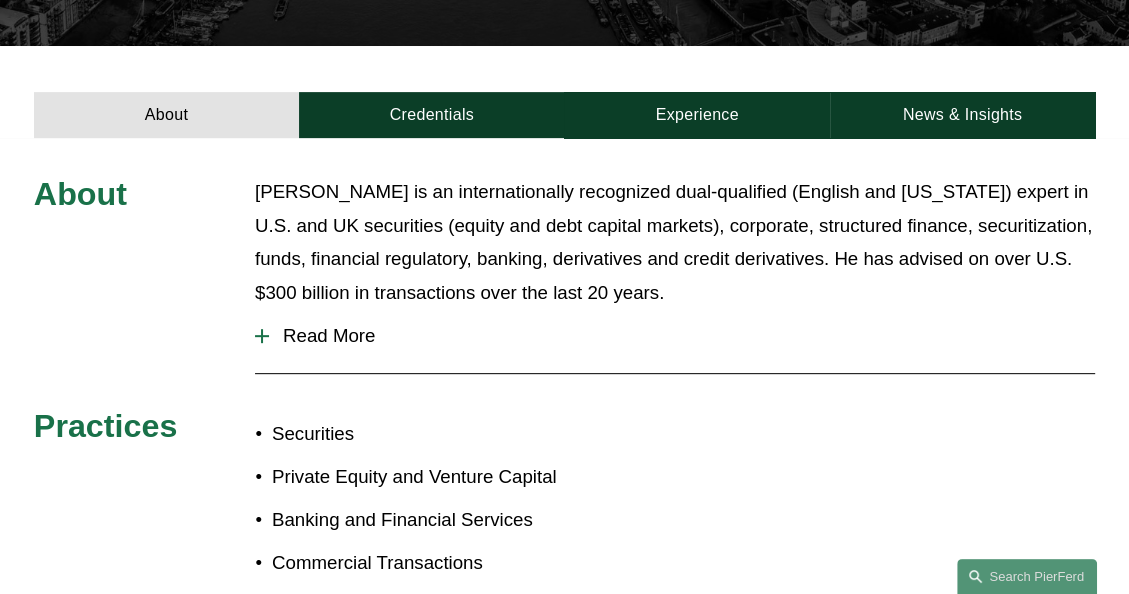 click on "About
Paul-Michael is an internationally recognized dual-qualified (English and New York) expert in U.S. and UK securities (equity and debt capital markets), corporate, structured finance, securitization, funds, financial regulatory, banking, derivatives and credit derivatives. He has advised on over U.S. $300 billion in transactions over the last 20 years.
Read More
Client’s seek out Paul-Michael for his unique “Street” experience and the sophisticated business perspective in capital markets and specialist capital markets that he offers to clients.
Practices
Securities" at bounding box center (564, 446) 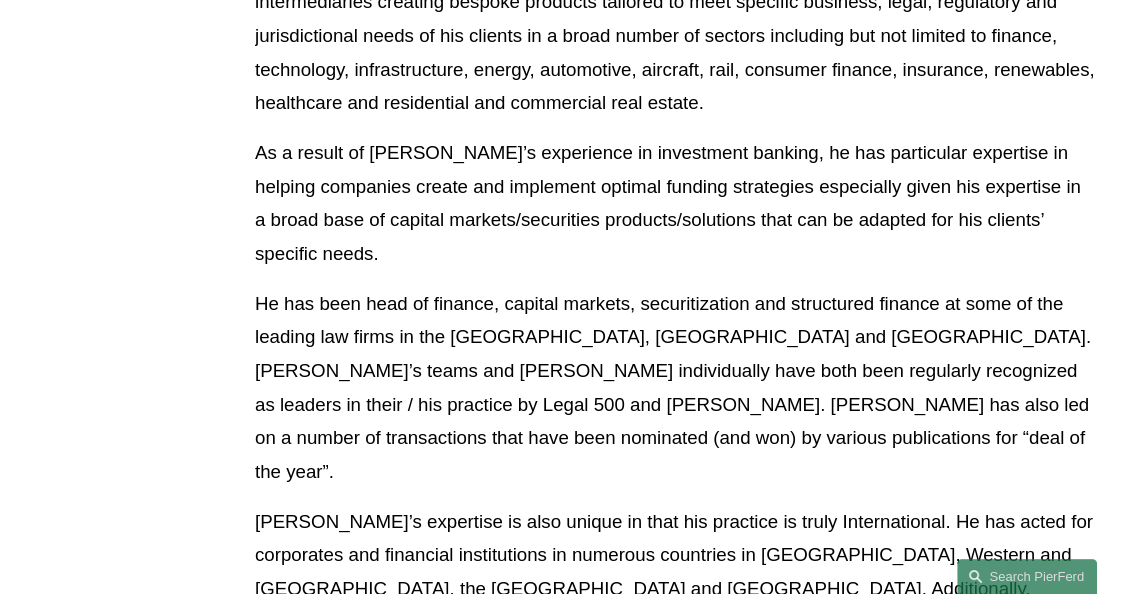 scroll, scrollTop: 971, scrollLeft: 0, axis: vertical 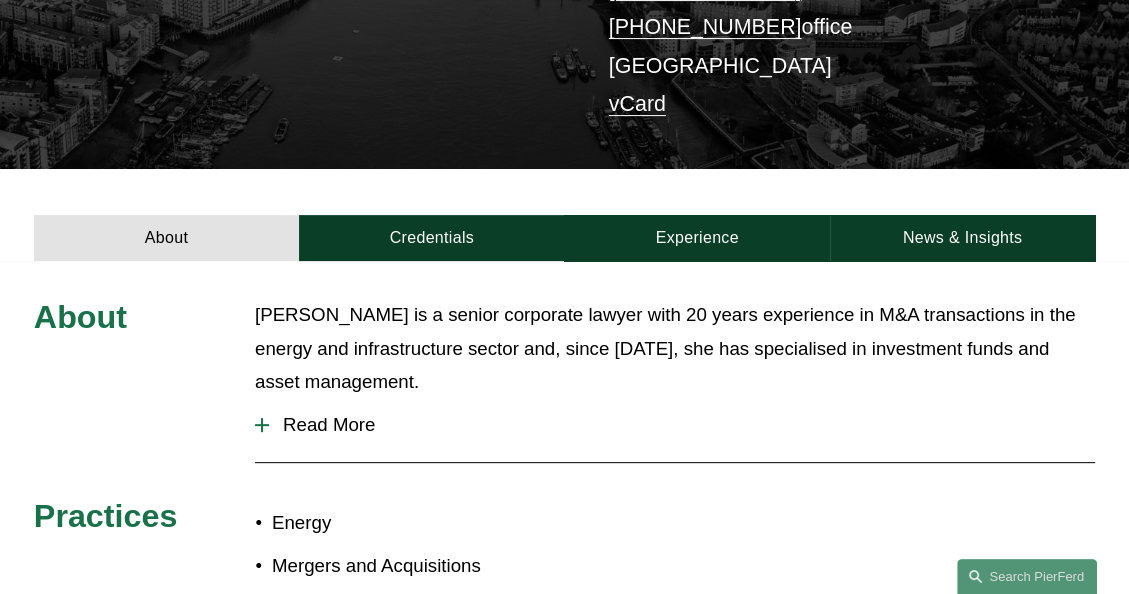 click on "Read More" at bounding box center [682, 425] 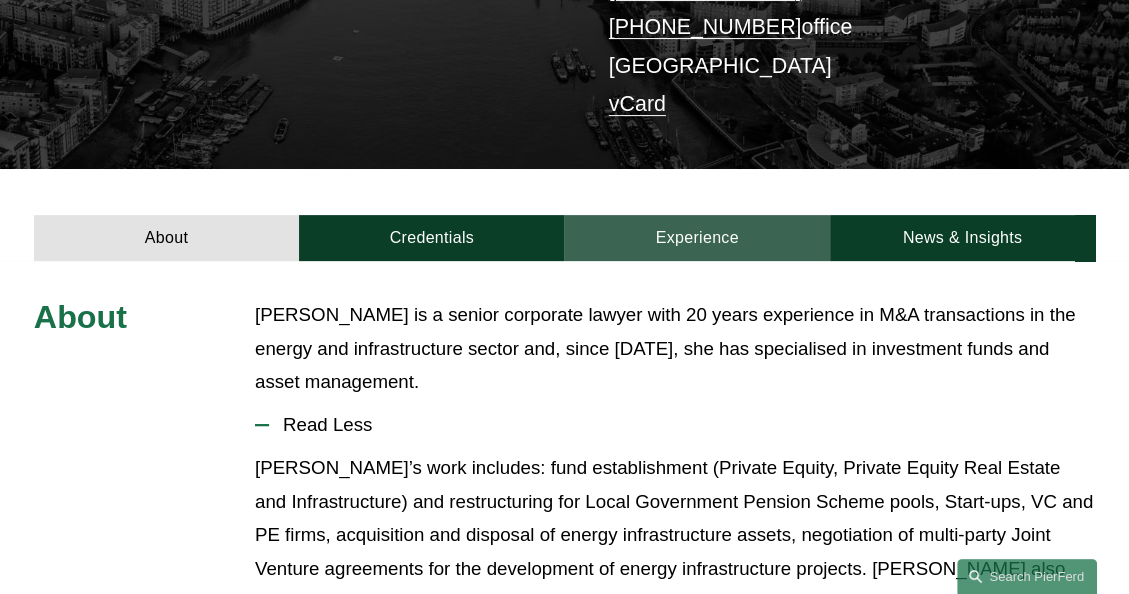 click on "Experience" at bounding box center [696, 238] 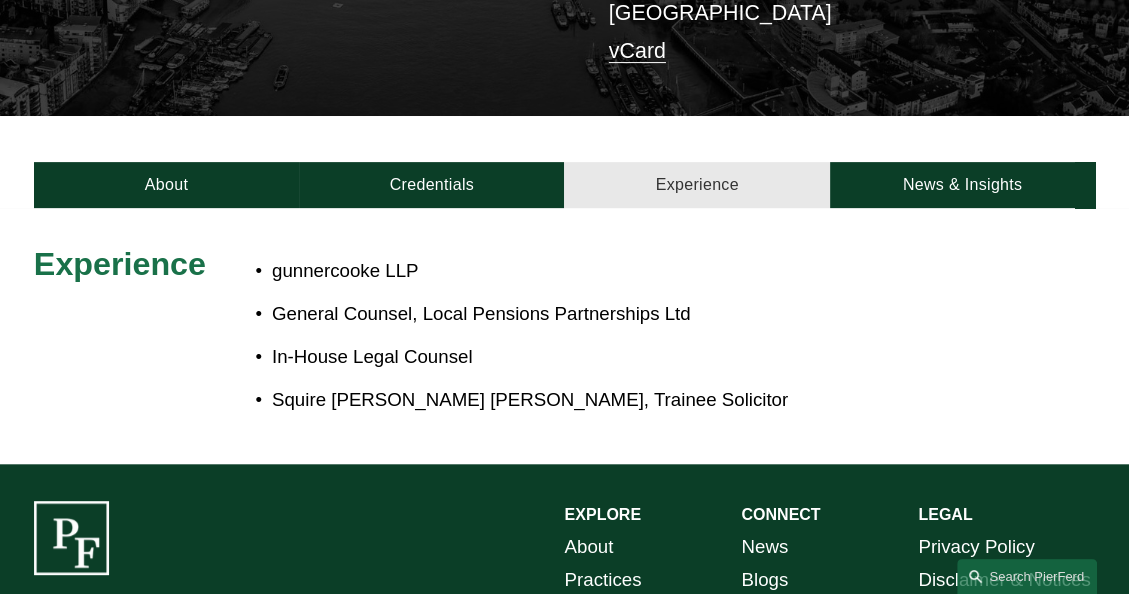 scroll, scrollTop: 489, scrollLeft: 0, axis: vertical 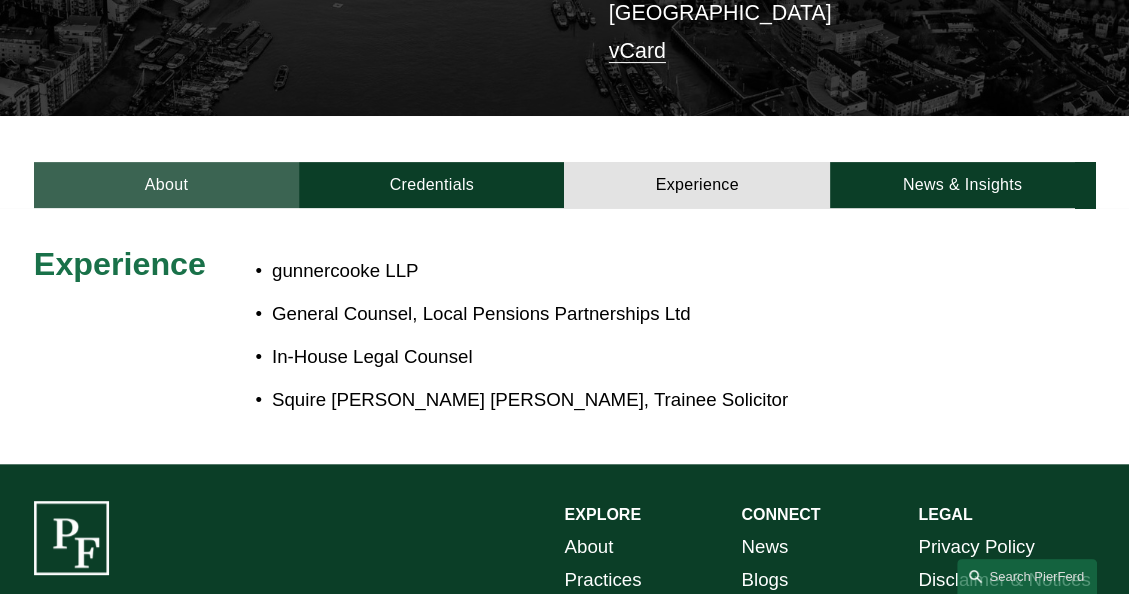 click on "About" at bounding box center (166, 185) 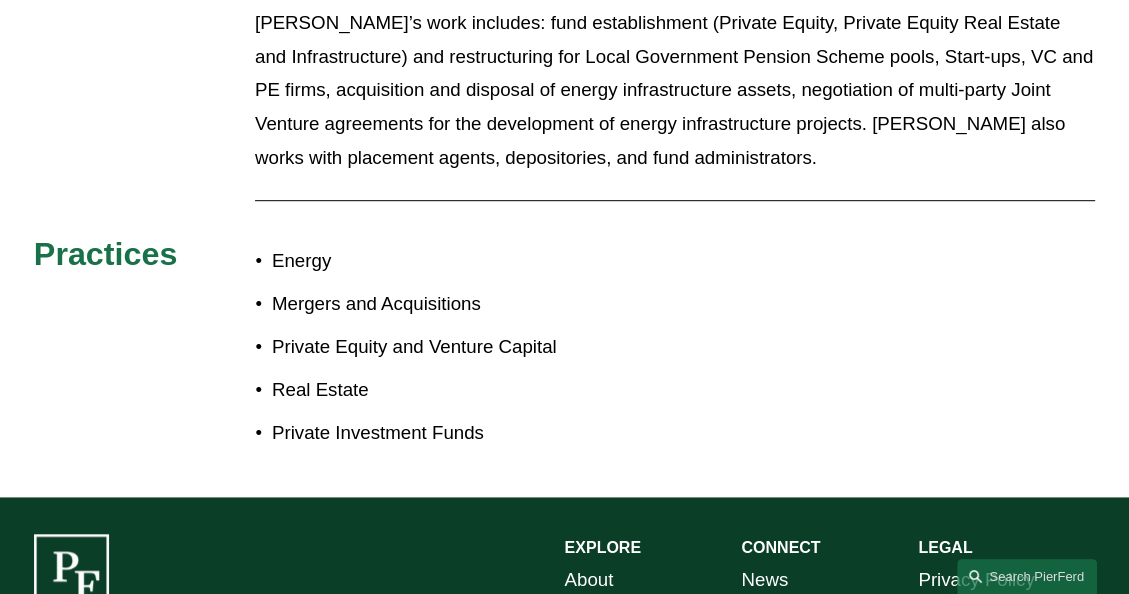 scroll, scrollTop: 884, scrollLeft: 0, axis: vertical 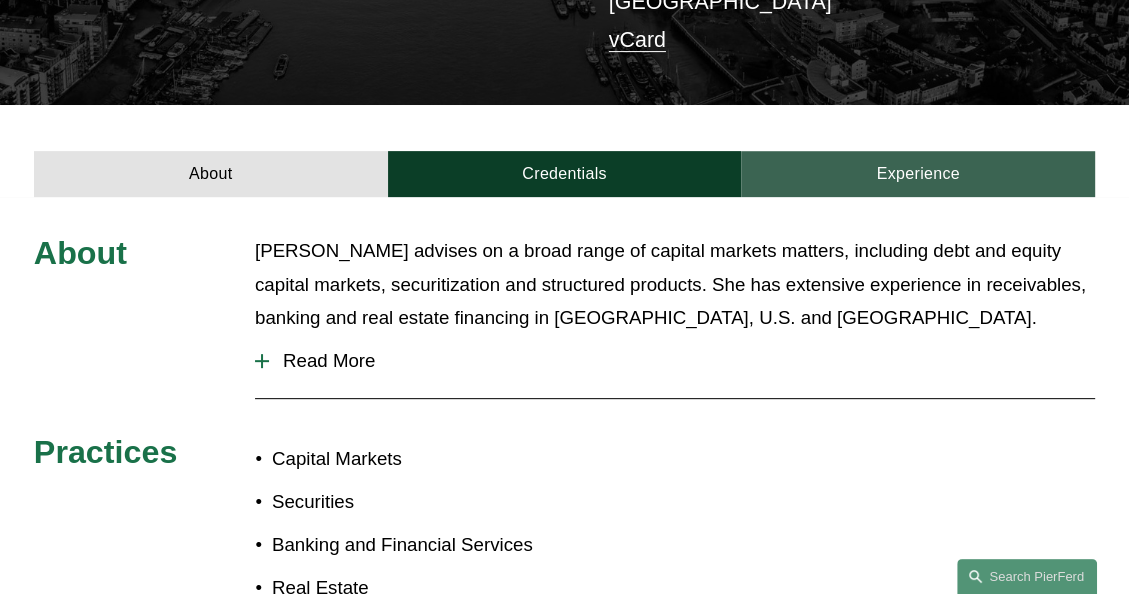 click on "Experience" at bounding box center (918, 174) 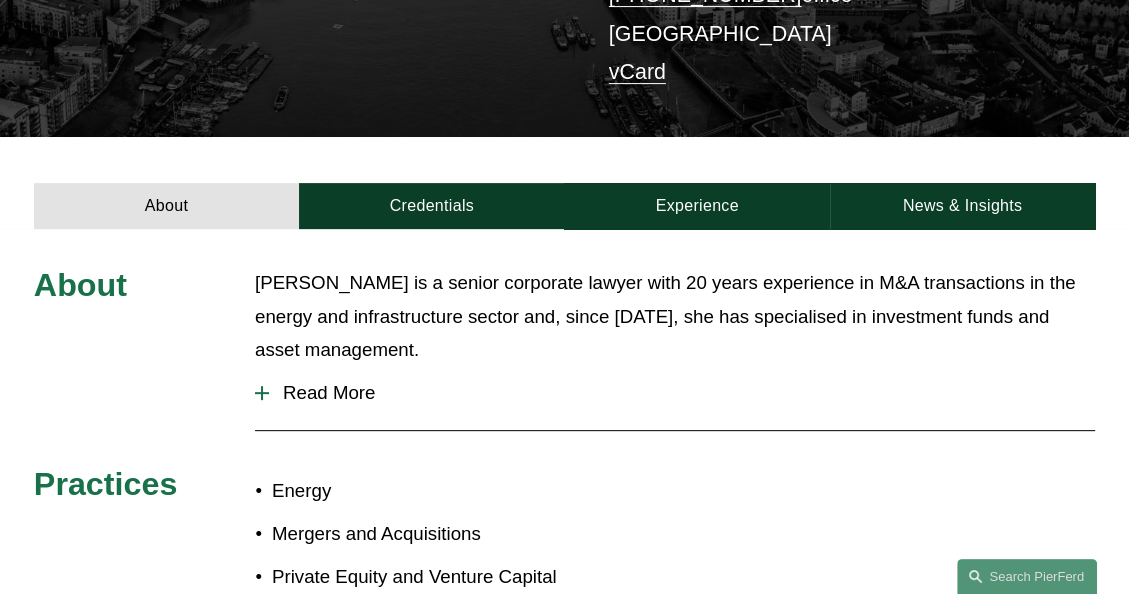 scroll, scrollTop: 492, scrollLeft: 0, axis: vertical 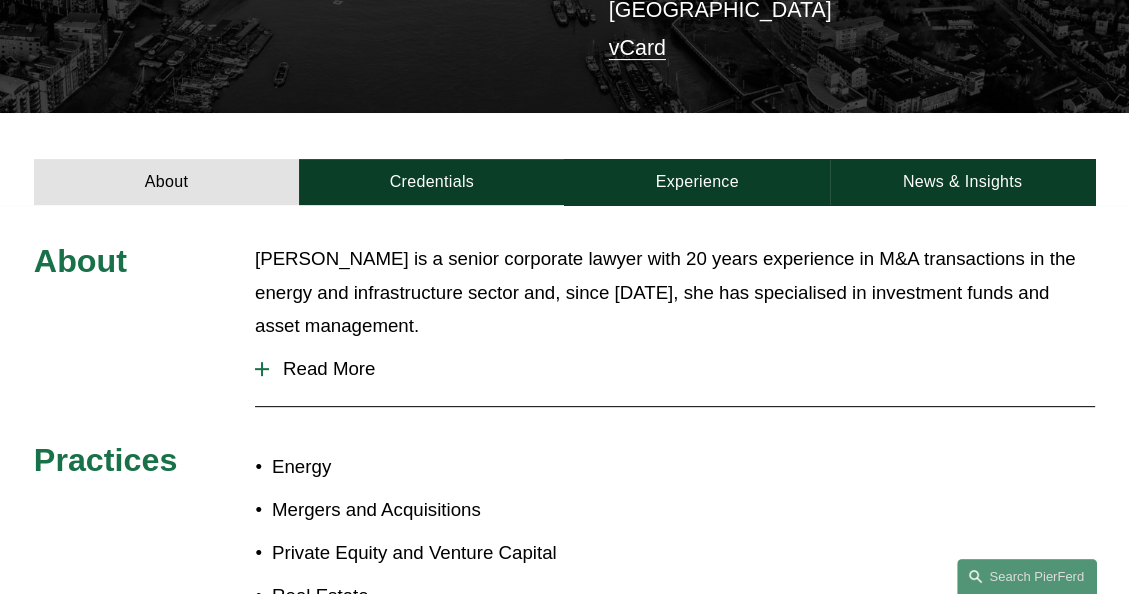 click on "About
Sima is a senior corporate lawyer with 20 years experience in M&A transactions in the energy and infrastructure sector and, since 2017, she has specialised in investment funds and asset management.
Read More
Sima’s work includes: fund establishment (Private Equity, Private Equity Real Estate and Infrastructure) and restructuring for Local Government Pension Scheme pools, Start-ups, VC and PE firms, acquisition and disposal of energy infrastructure assets, negotiation of multi-party Joint Venture agreements for the development of energy infrastructure projects. Sima also works with placement agents, depositories, and fund administrators." at bounding box center (564, 453) 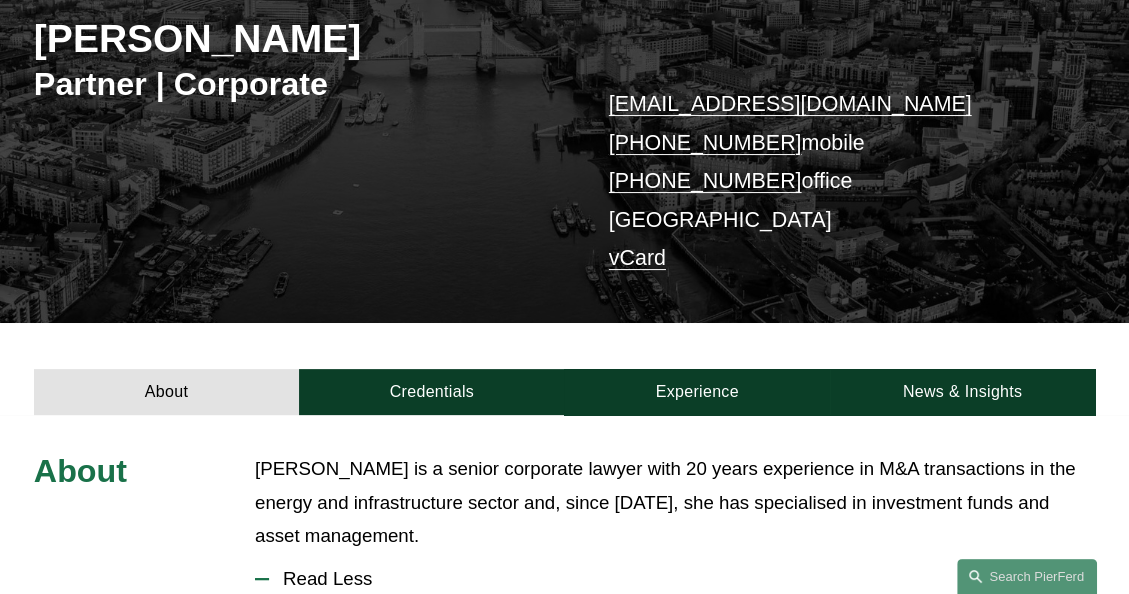 scroll, scrollTop: 281, scrollLeft: 0, axis: vertical 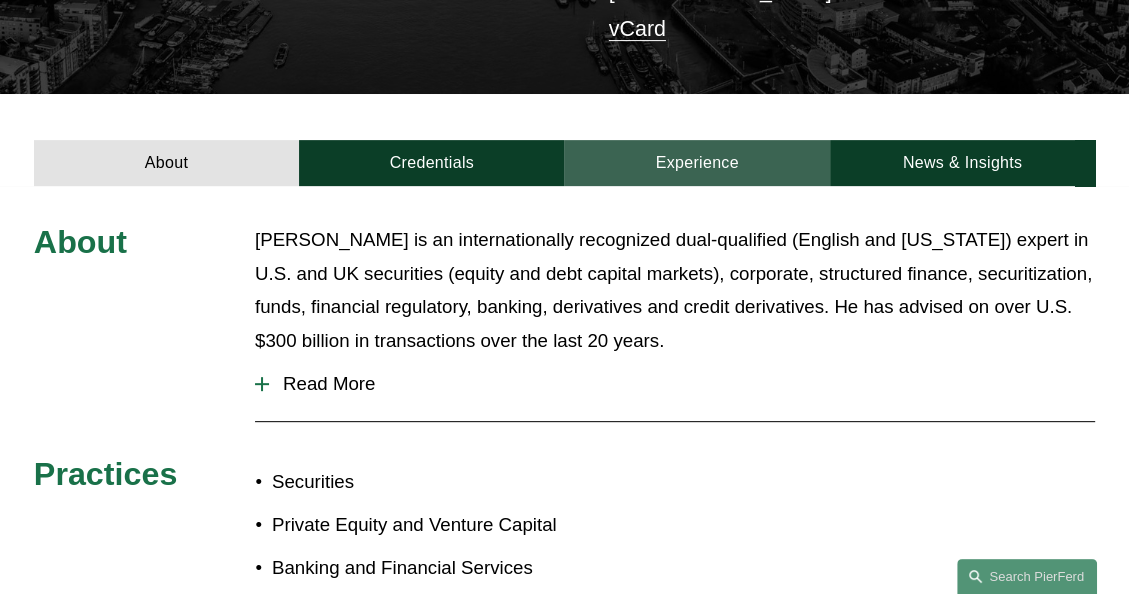 click on "Experience" at bounding box center [696, 163] 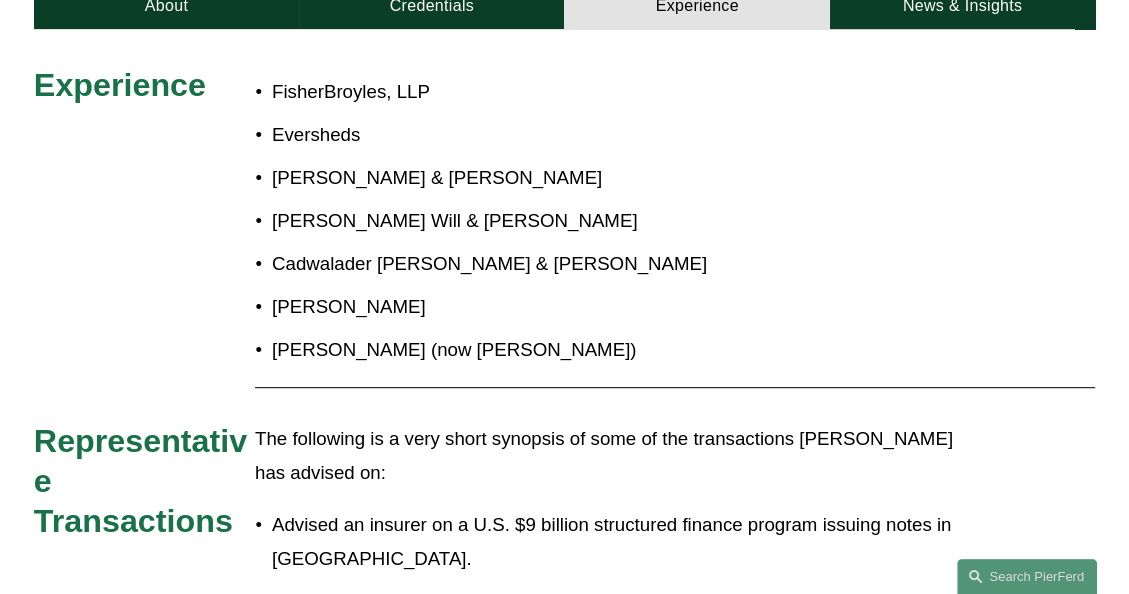 scroll, scrollTop: 668, scrollLeft: 0, axis: vertical 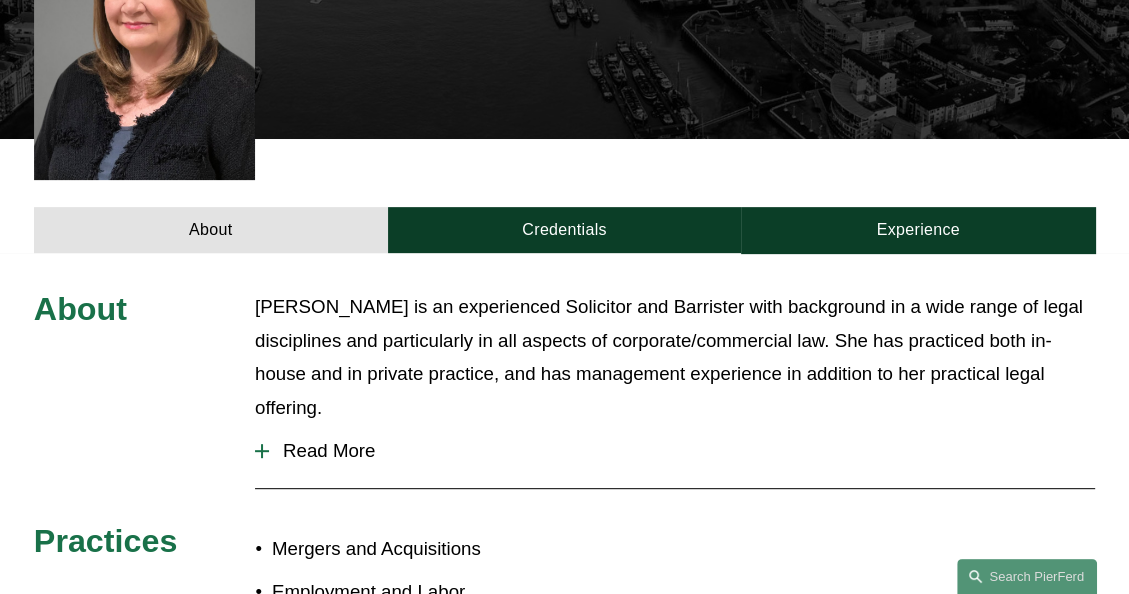 click on "Read More" at bounding box center (682, 451) 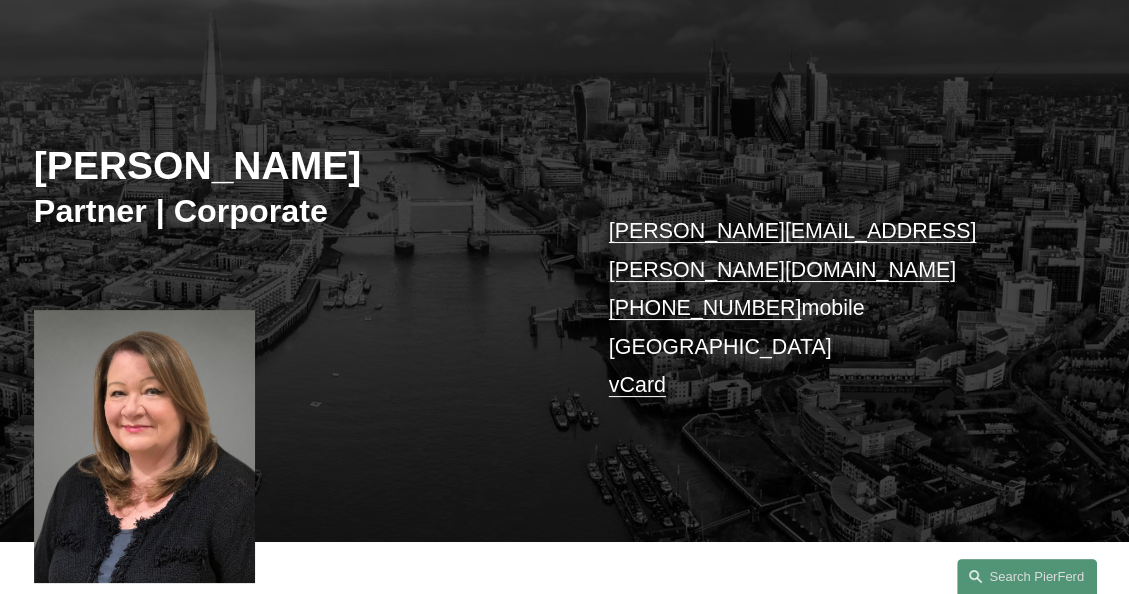 scroll, scrollTop: 155, scrollLeft: 0, axis: vertical 